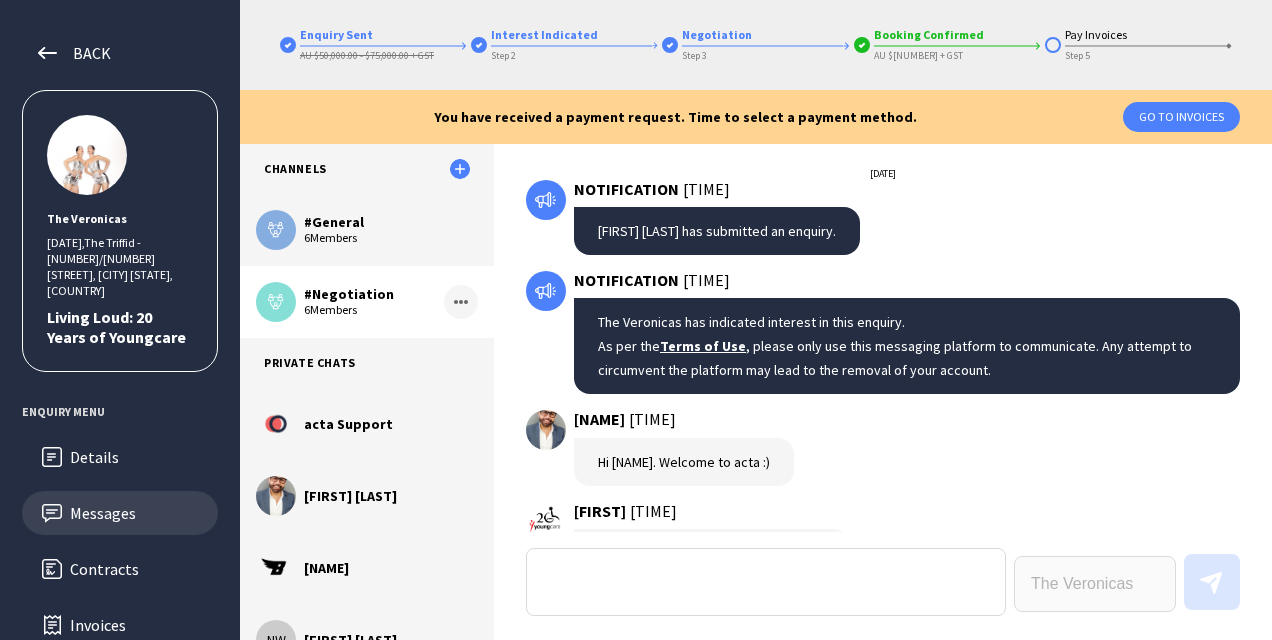 scroll, scrollTop: 0, scrollLeft: 0, axis: both 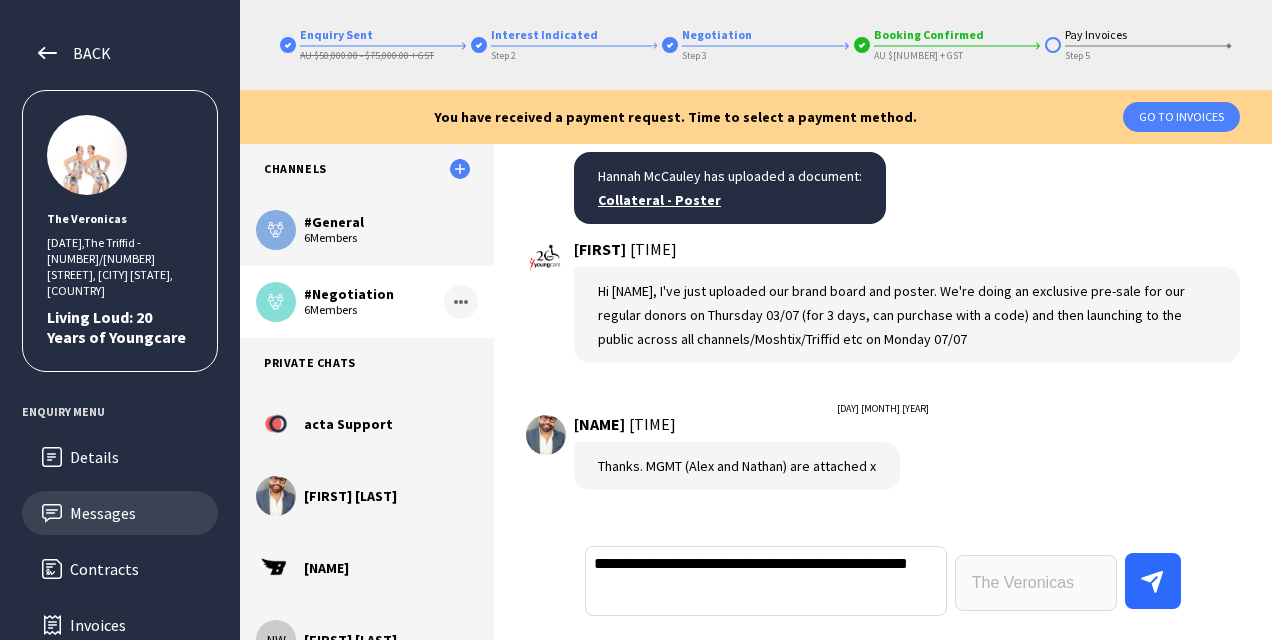 type on "**********" 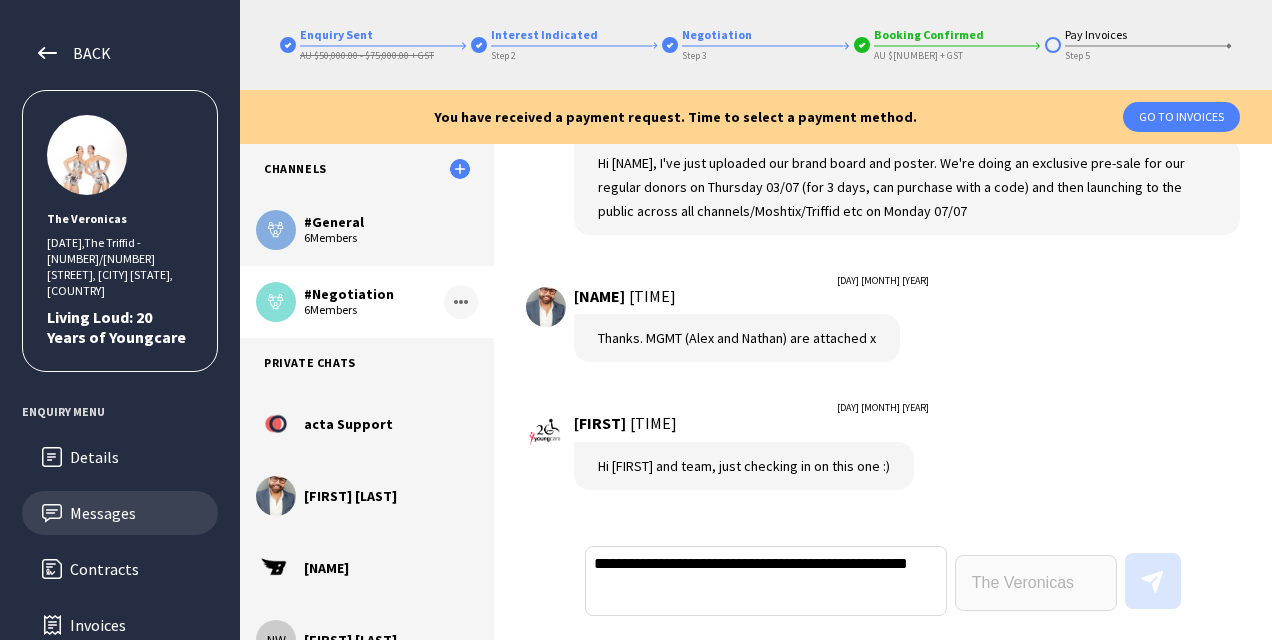 scroll, scrollTop: 19714, scrollLeft: 0, axis: vertical 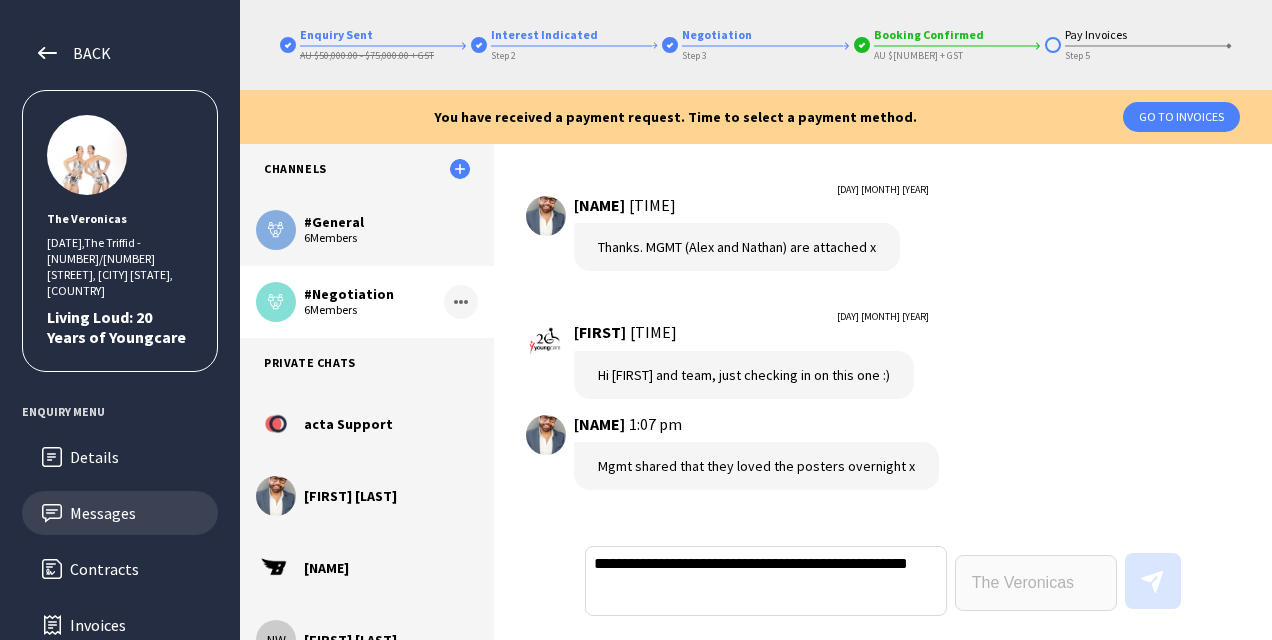 click on "**********" at bounding box center (766, 581) 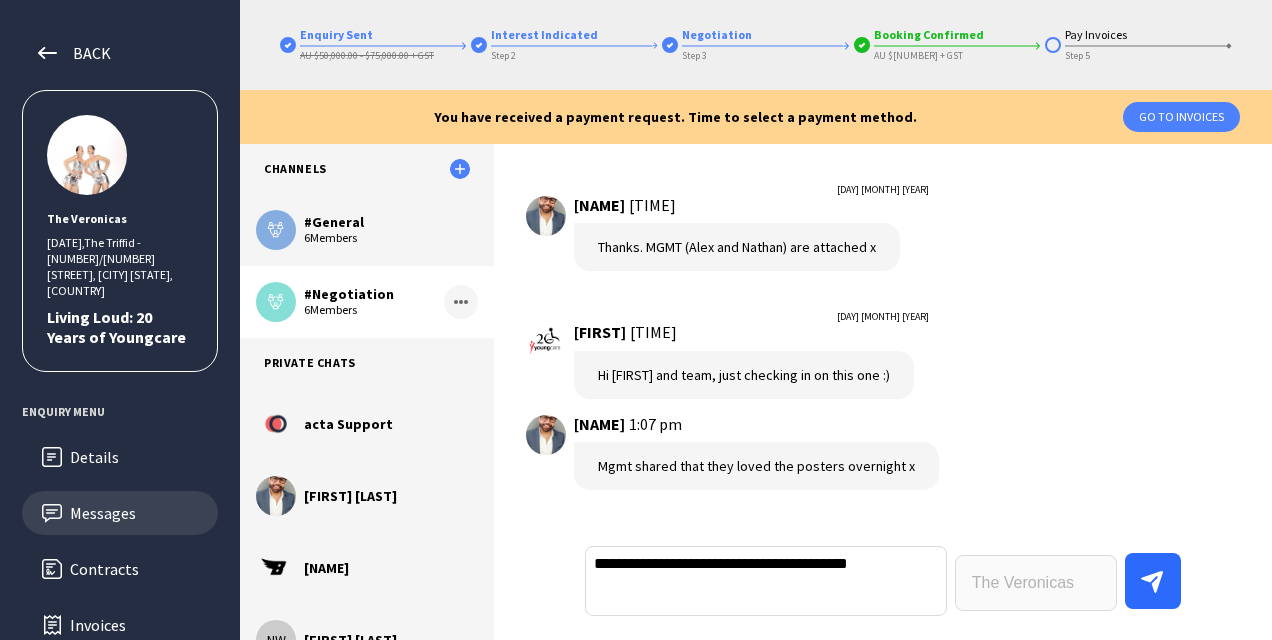 type on "**********" 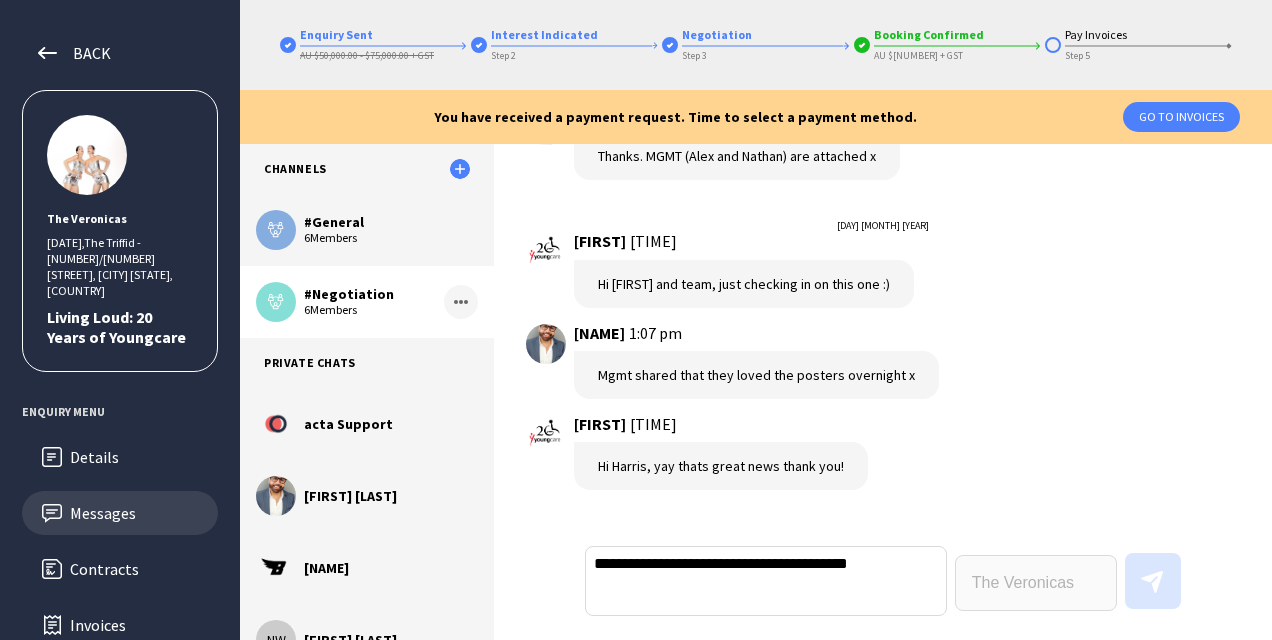 scroll, scrollTop: 19942, scrollLeft: 0, axis: vertical 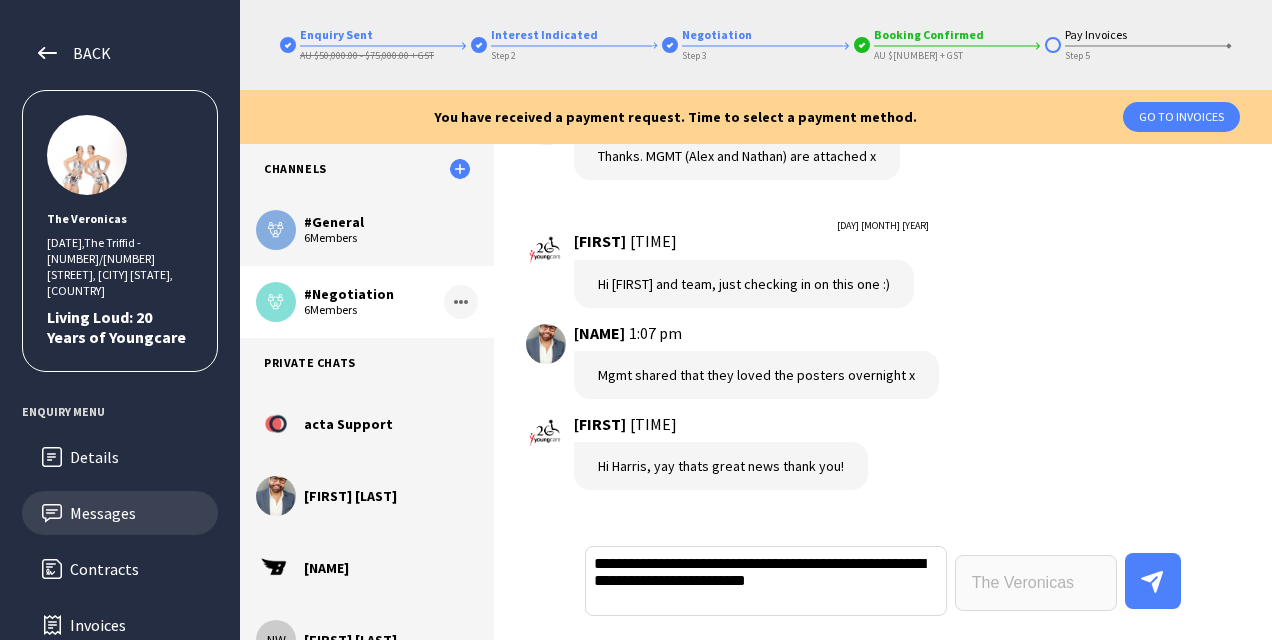 click on "**********" at bounding box center (766, 581) 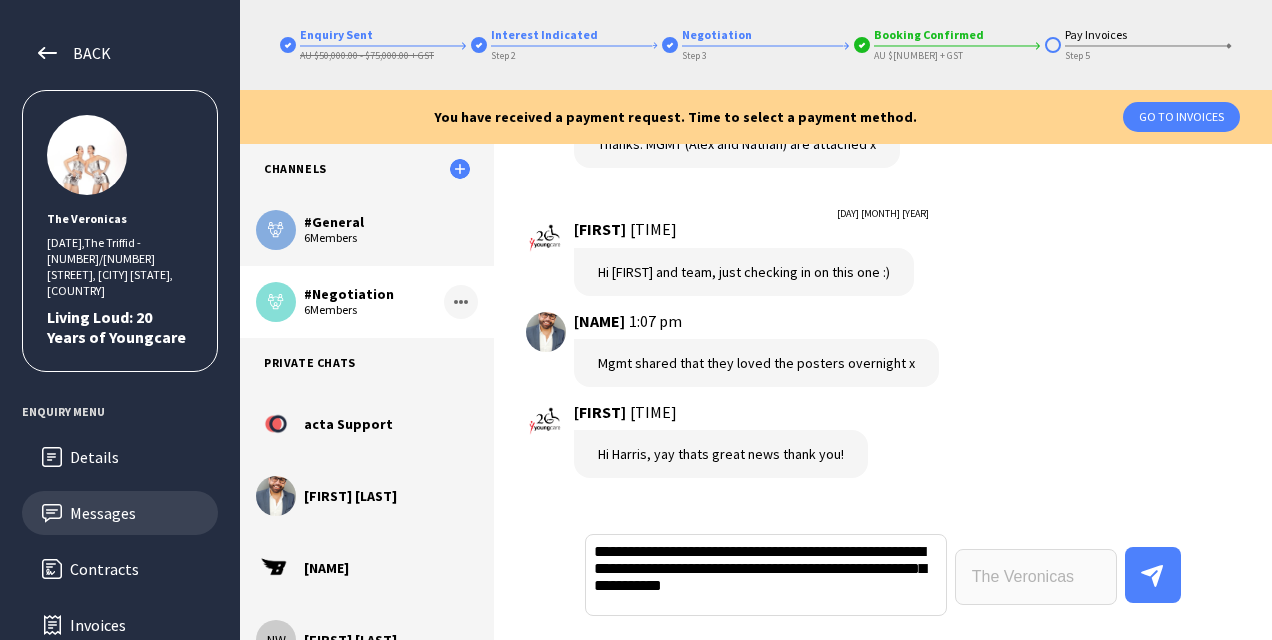 drag, startPoint x: 817, startPoint y: 589, endPoint x: 691, endPoint y: 586, distance: 126.035706 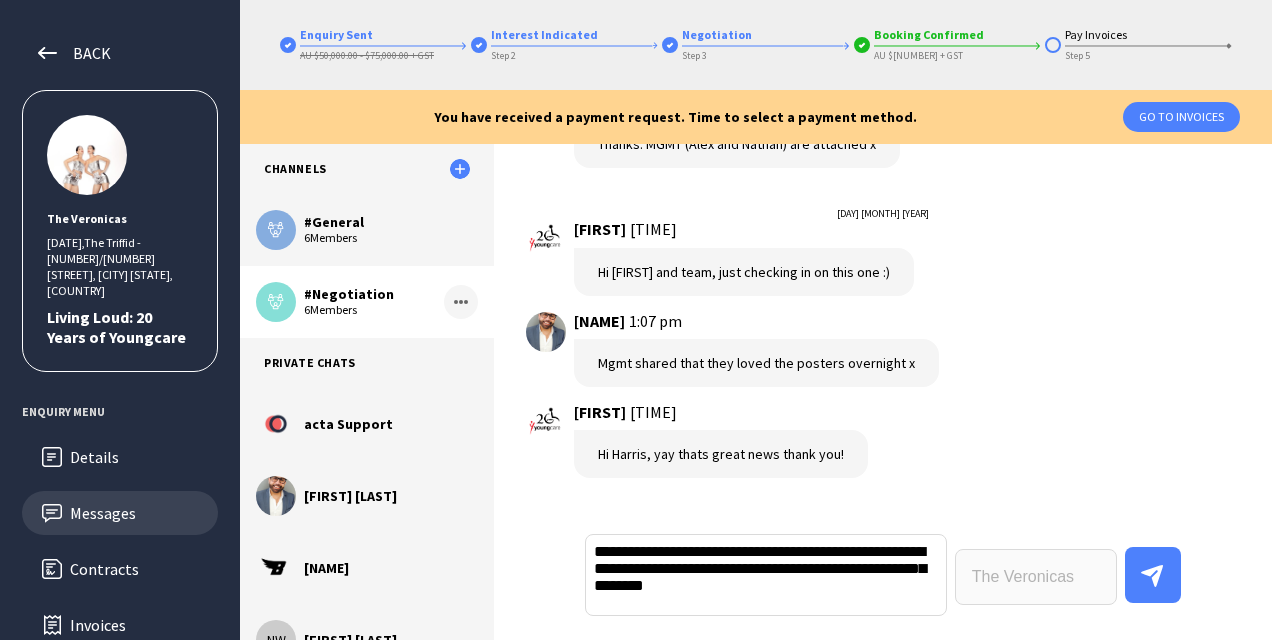 drag, startPoint x: 622, startPoint y: 550, endPoint x: 718, endPoint y: 554, distance: 96.0833 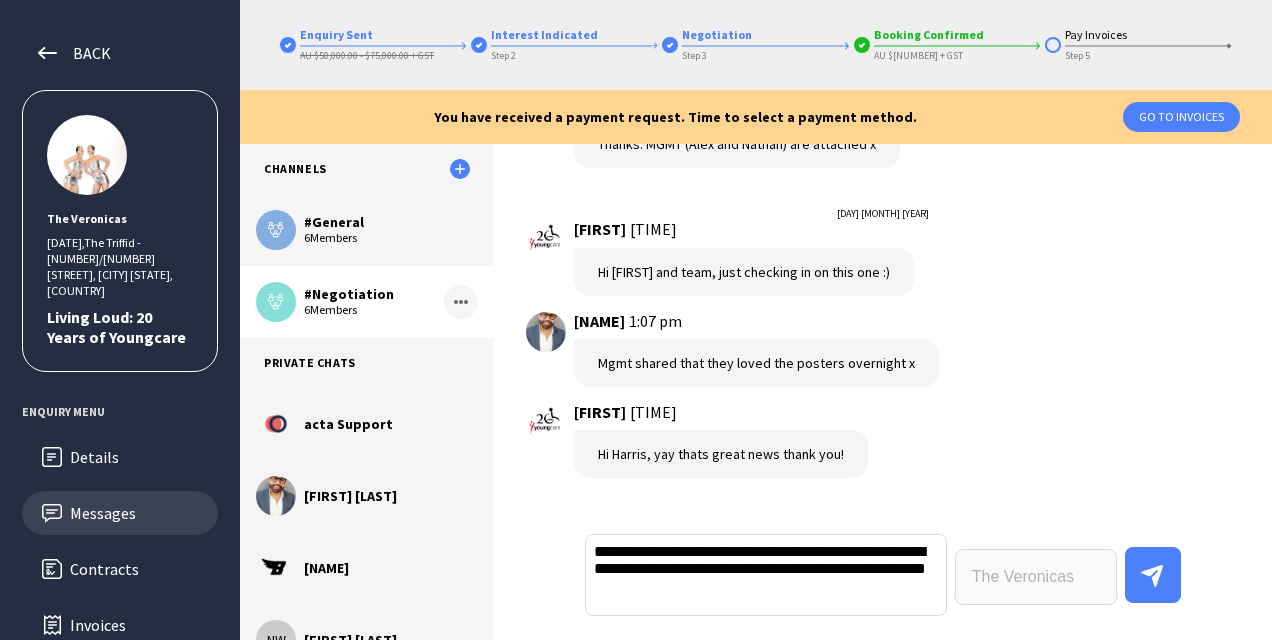 click on "**********" at bounding box center [766, 575] 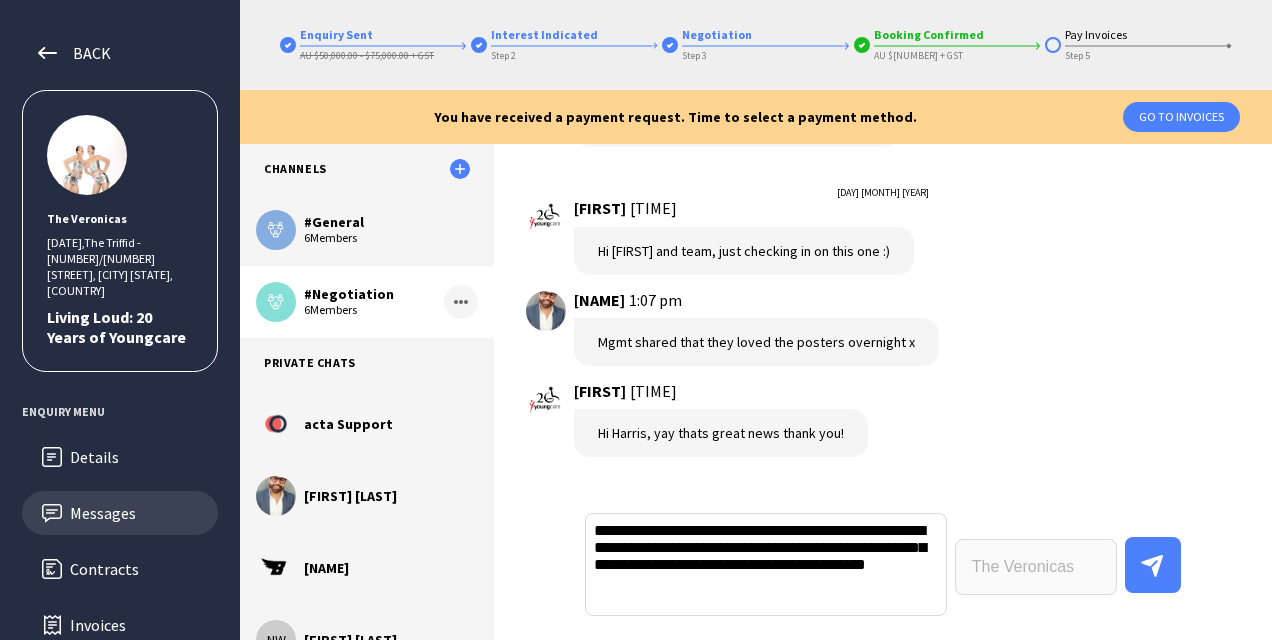 click on "**********" at bounding box center (766, 564) 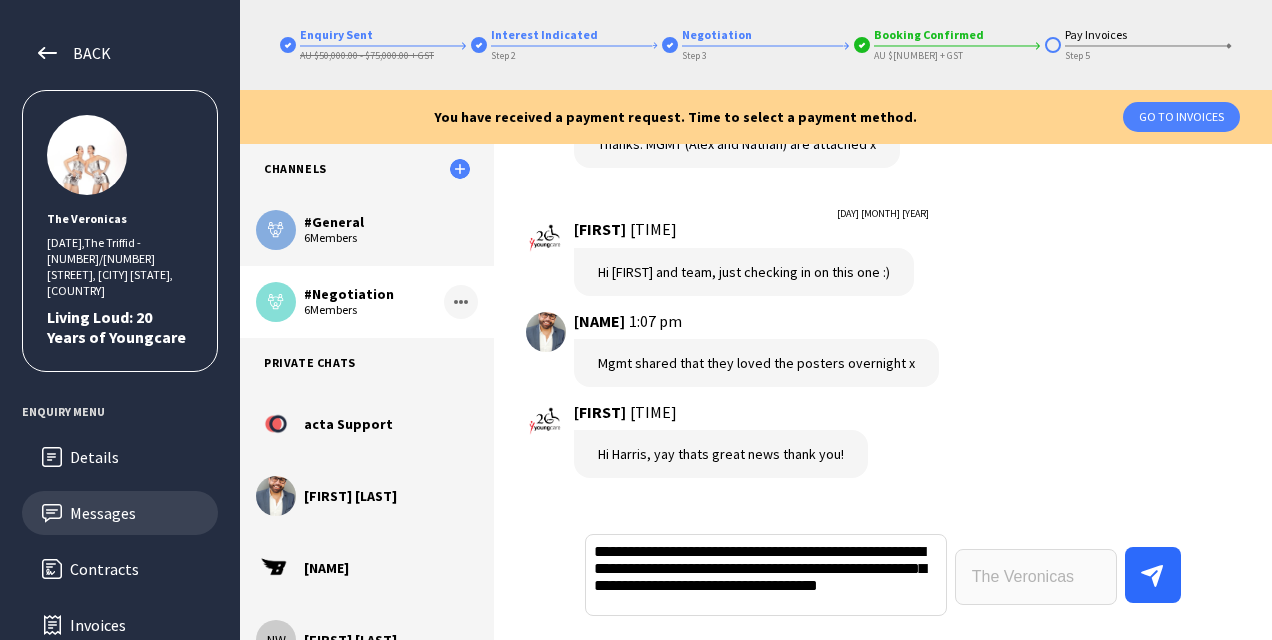 type on "**********" 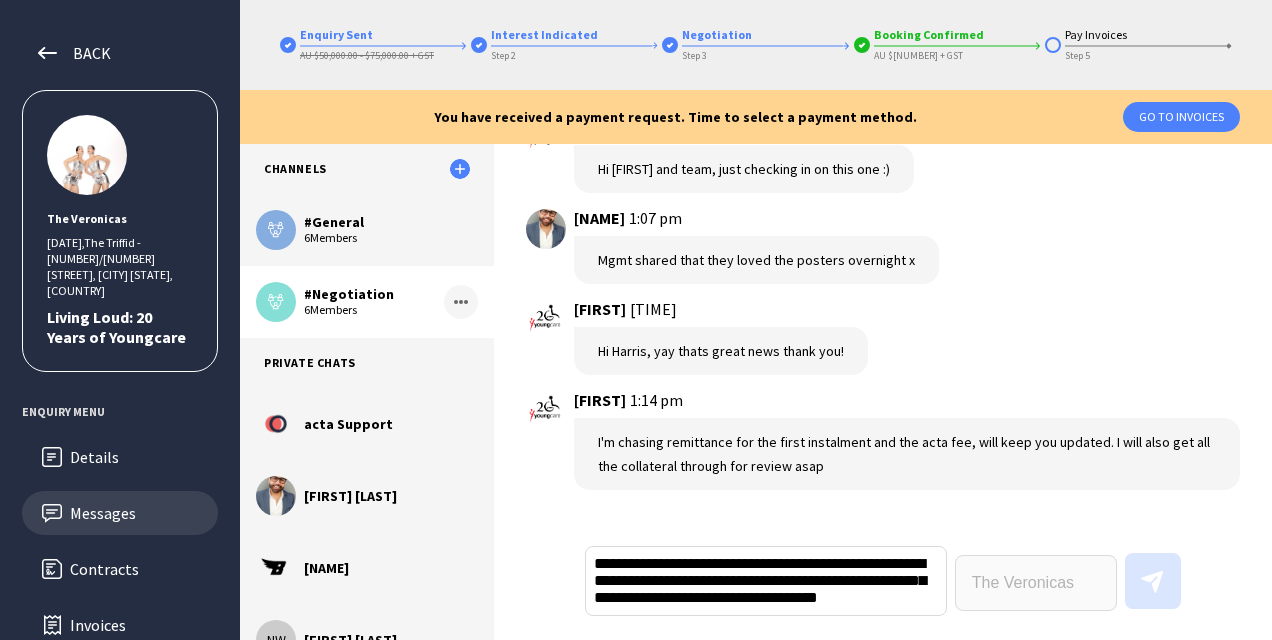 scroll, scrollTop: 20086, scrollLeft: 0, axis: vertical 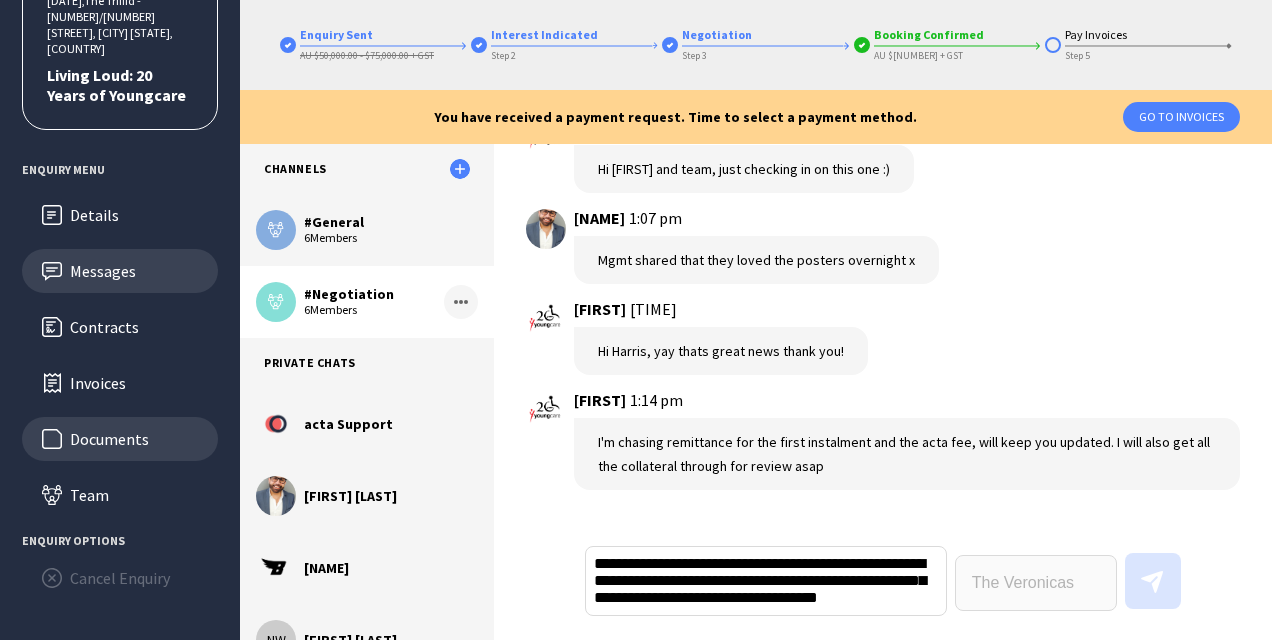 click on "Documents" at bounding box center [136, 215] 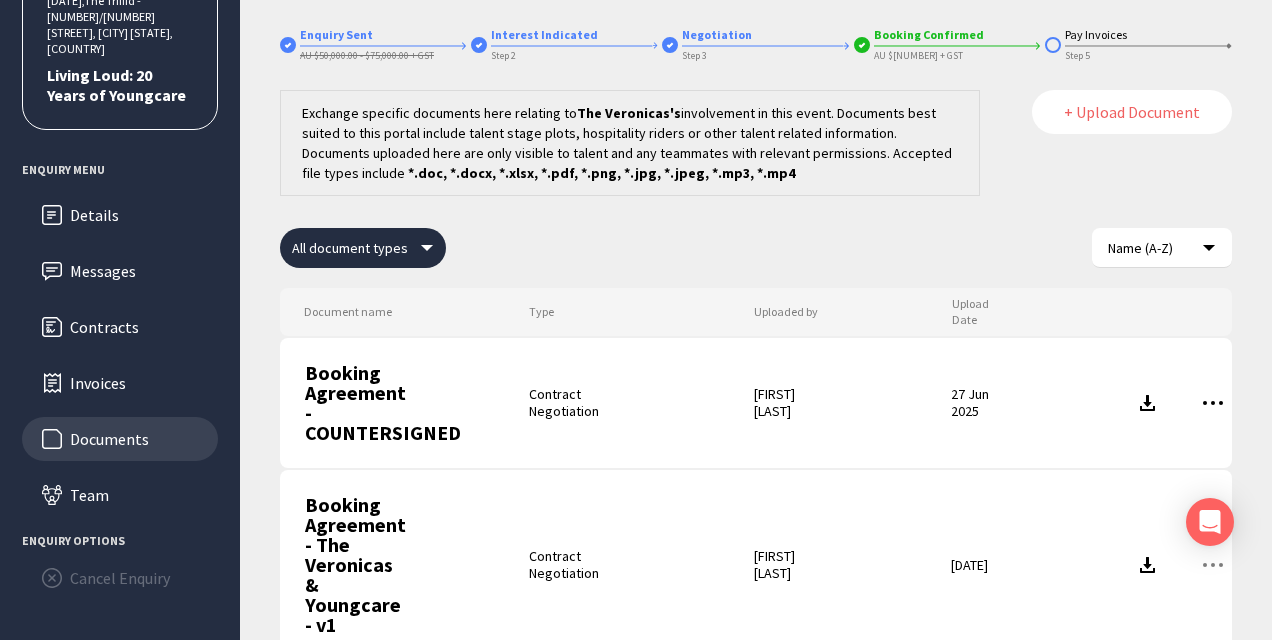 click on "+ Upload Document" at bounding box center (1132, 112) 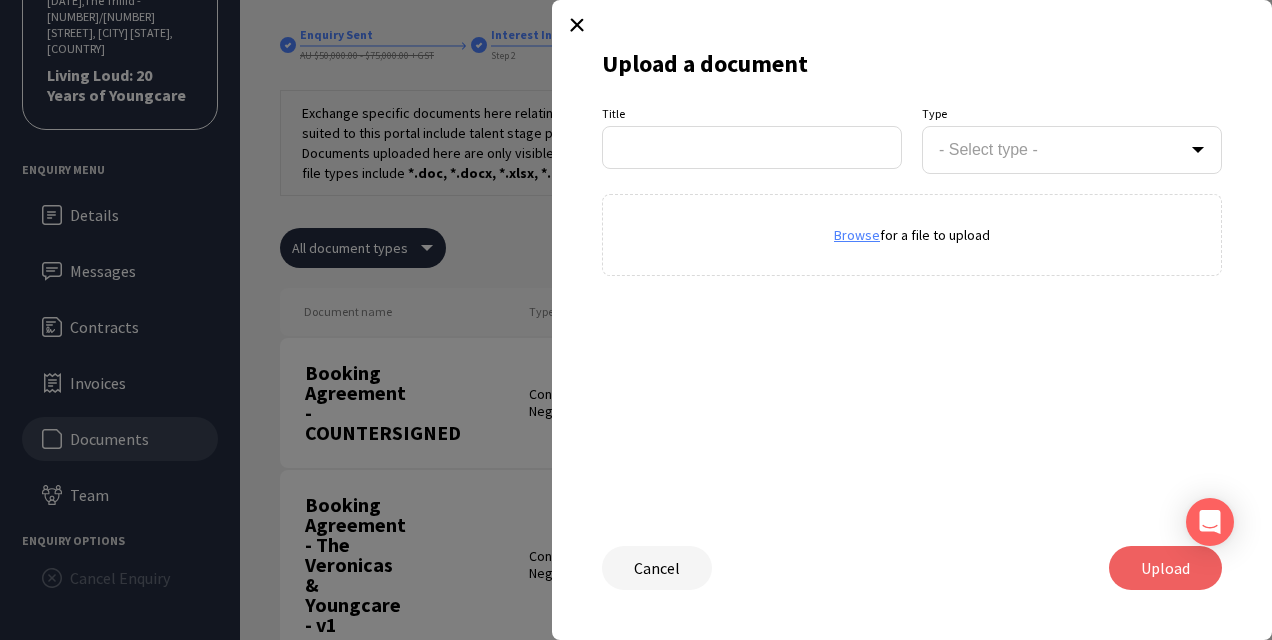 click on "BACK The Veronicas [DAY] [MONTH] [YEAR] ,  The Triffid - [NUMBER]/[NUMBER] [STREET], [CITY] [STATE], [COUNTRY] Living Loud: 20 Years of Youngcare Details Messages Contracts Invoices Documents Team Enquiry menu Details Messages Contracts Invoices Documents Team Enquiry Options Cancel Enquiry Enquiry Sent AU $[NUMBER] - $[NUMBER] + GST Interest Indicated Step 2 Negotiation Step 3 Booking Confirmed AU $[NUMBER] + GST Pay Invoices Step 5 The Veronicas Living Loud: 20 Years of Youngcare Details Messages Contracts Invoices Documents Team acta - Documents Exchange specific documents here relating to  The Veronicas 's  involvement in this   event . Documents best suited to this portal include talent stage plots, hospitality riders or other talent related information. Documents uploaded here are only visible to talent and any teammates with relevant permissions. Accepted file types include   *.doc, *.docx, *.xlsx, *.pdf, *.png, *.jpg, *.jpeg, *.mp3, *.mp4 + Upload Document All document types Name (A-Z) Document name Type Uploaded by" at bounding box center [636, 320] 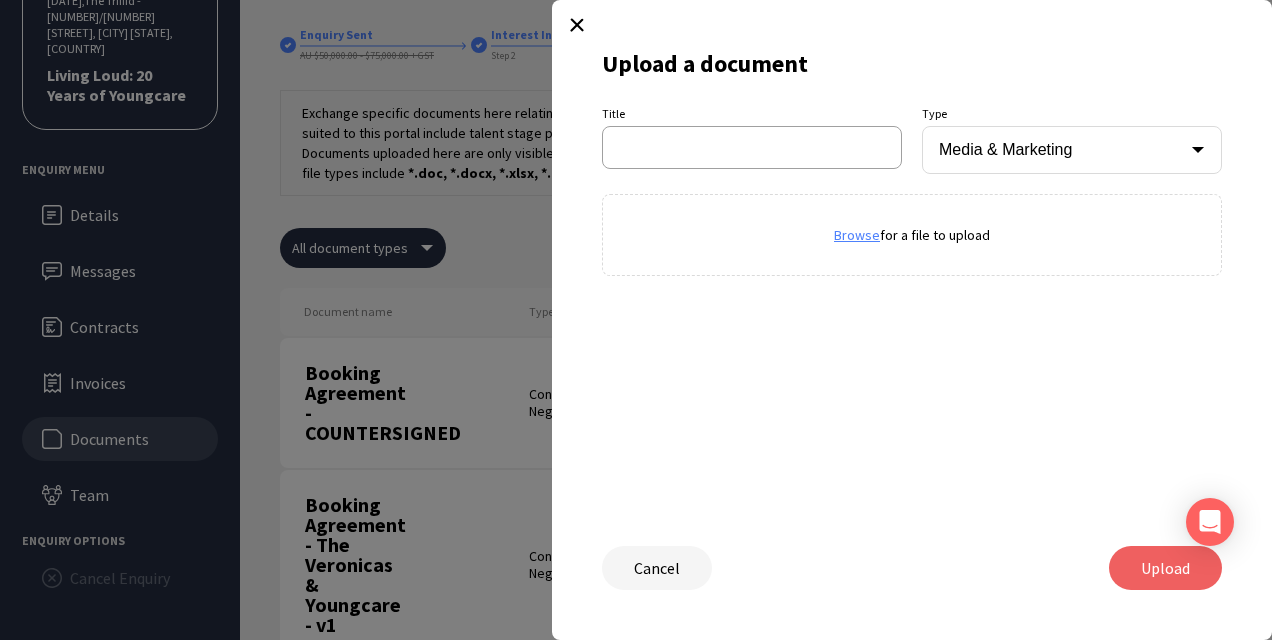 click at bounding box center (752, 147) 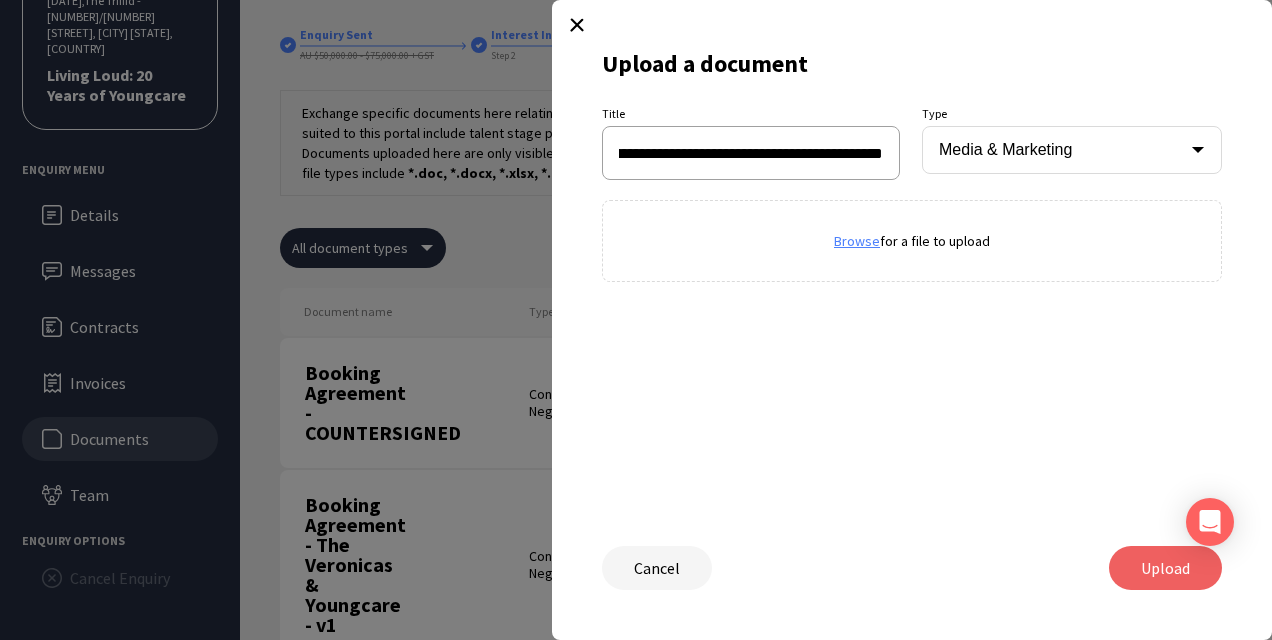 scroll, scrollTop: 0, scrollLeft: 349, axis: horizontal 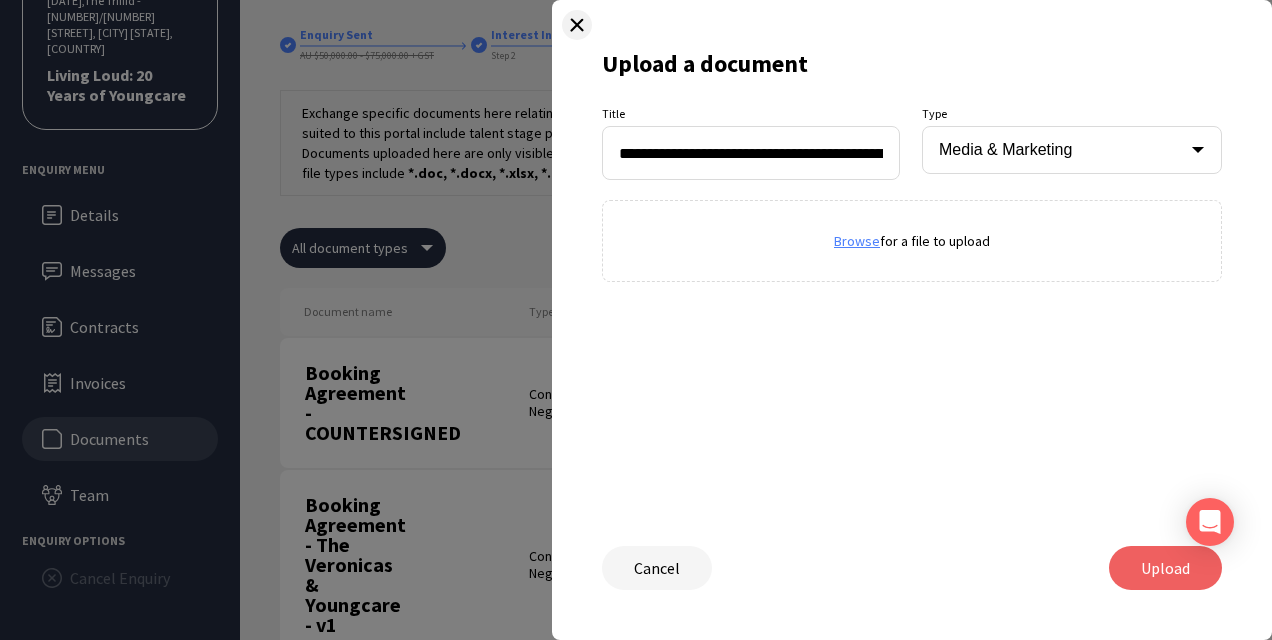 click at bounding box center [577, 25] 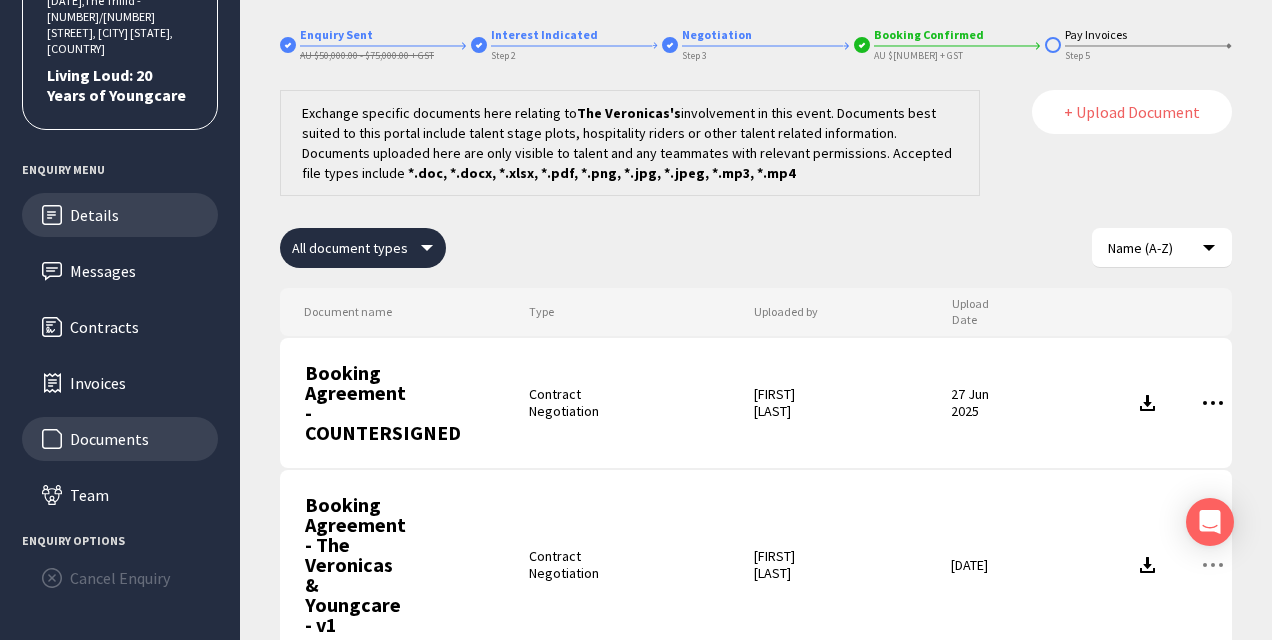 click on "Details" at bounding box center [136, 215] 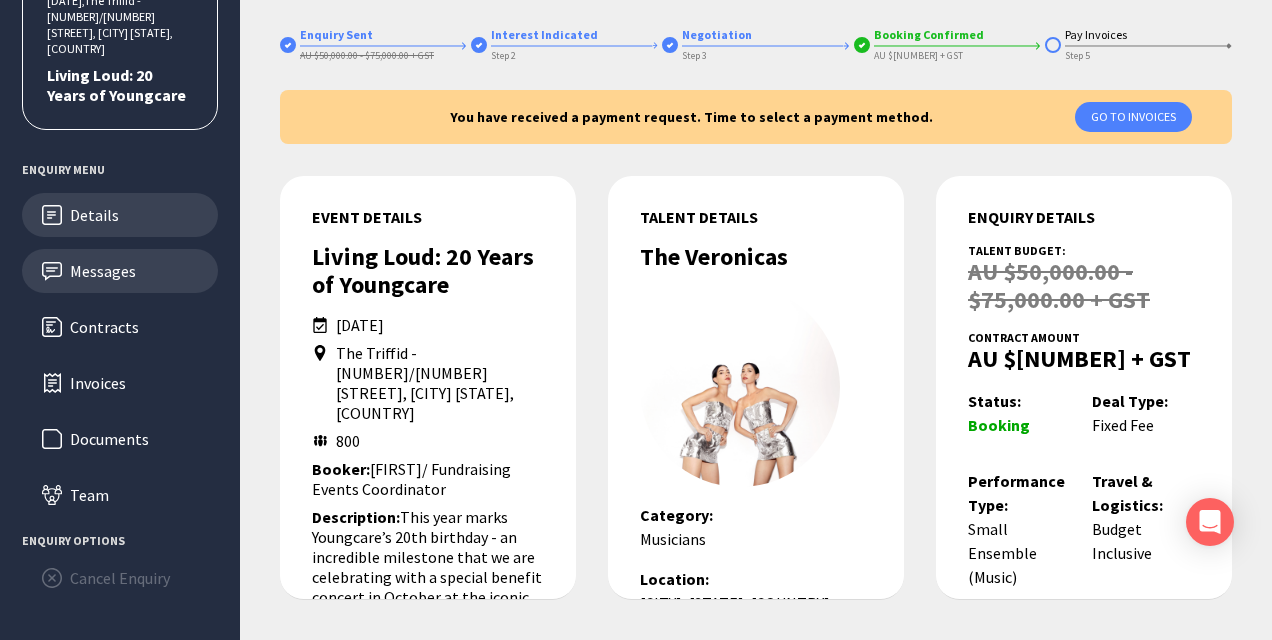 click on "Messages" at bounding box center (136, 271) 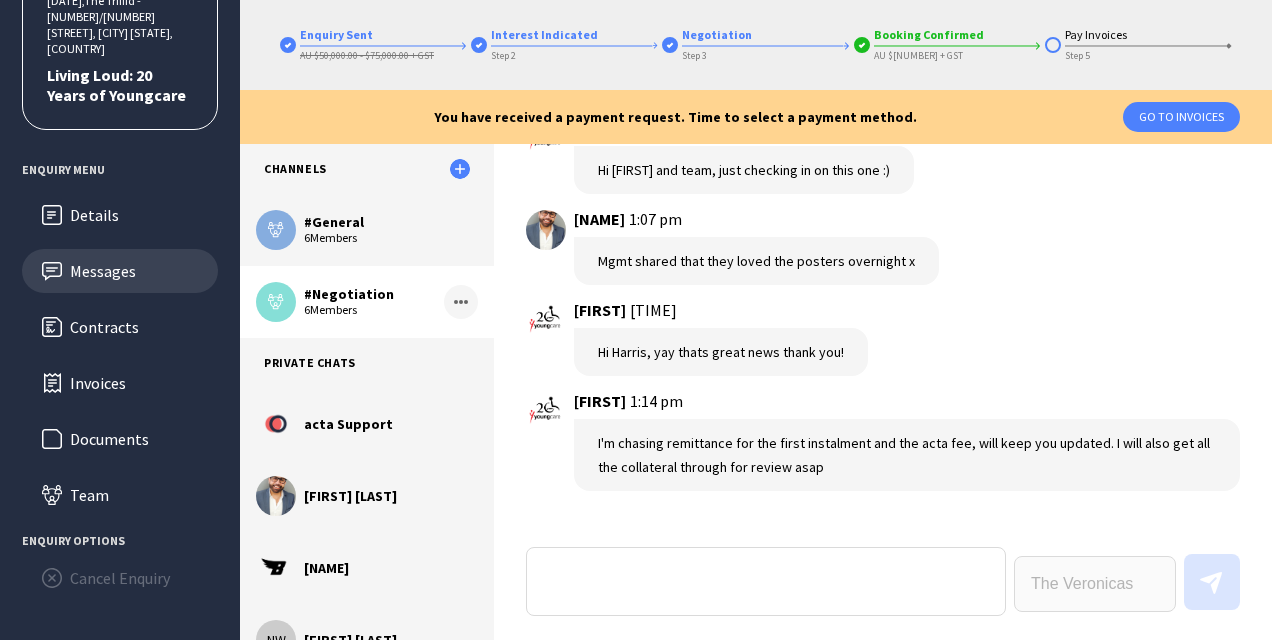 scroll, scrollTop: 20086, scrollLeft: 0, axis: vertical 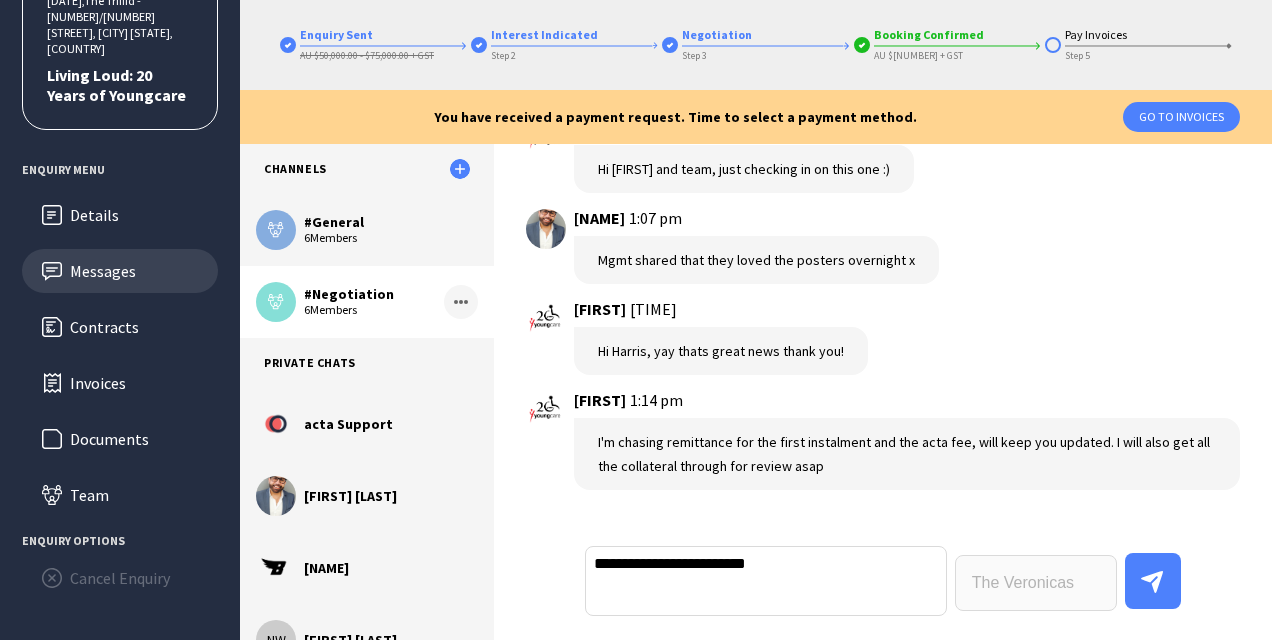 click on "**********" at bounding box center (766, 581) 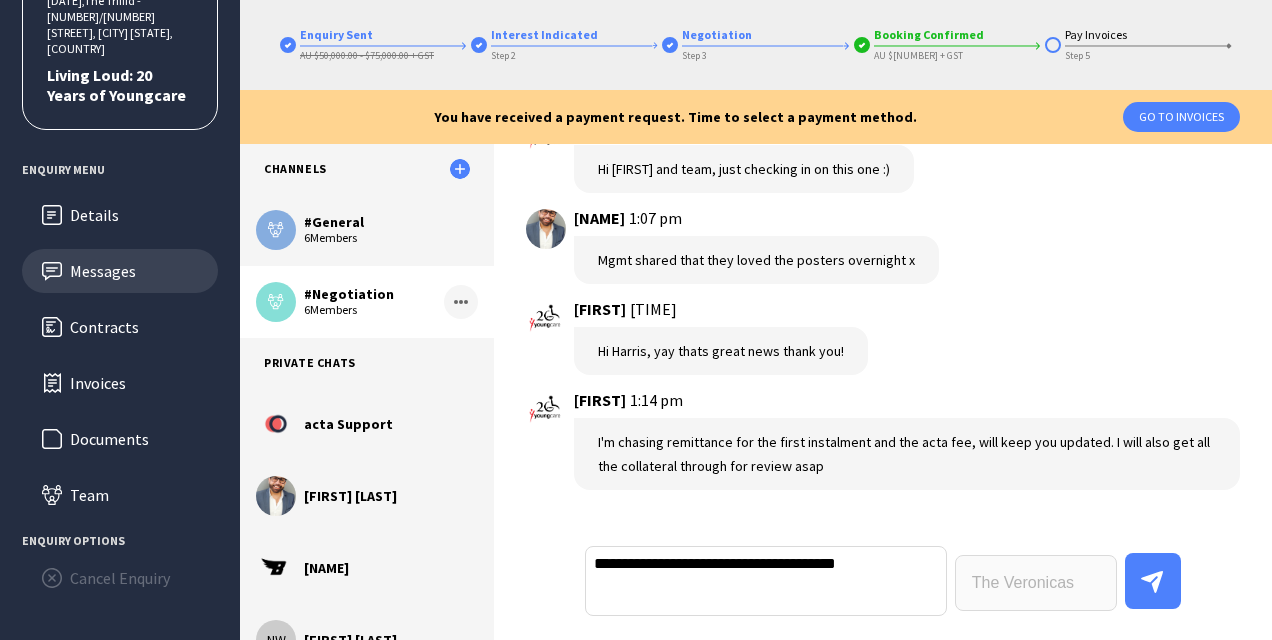 click on "**********" at bounding box center (766, 581) 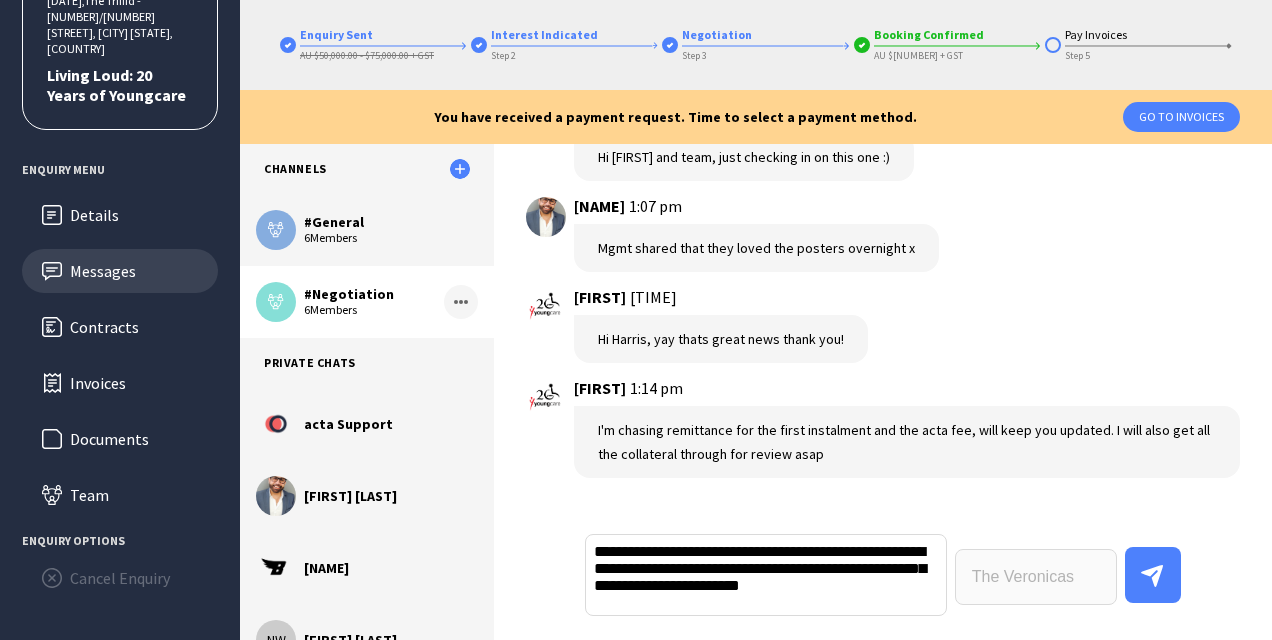type on "**********" 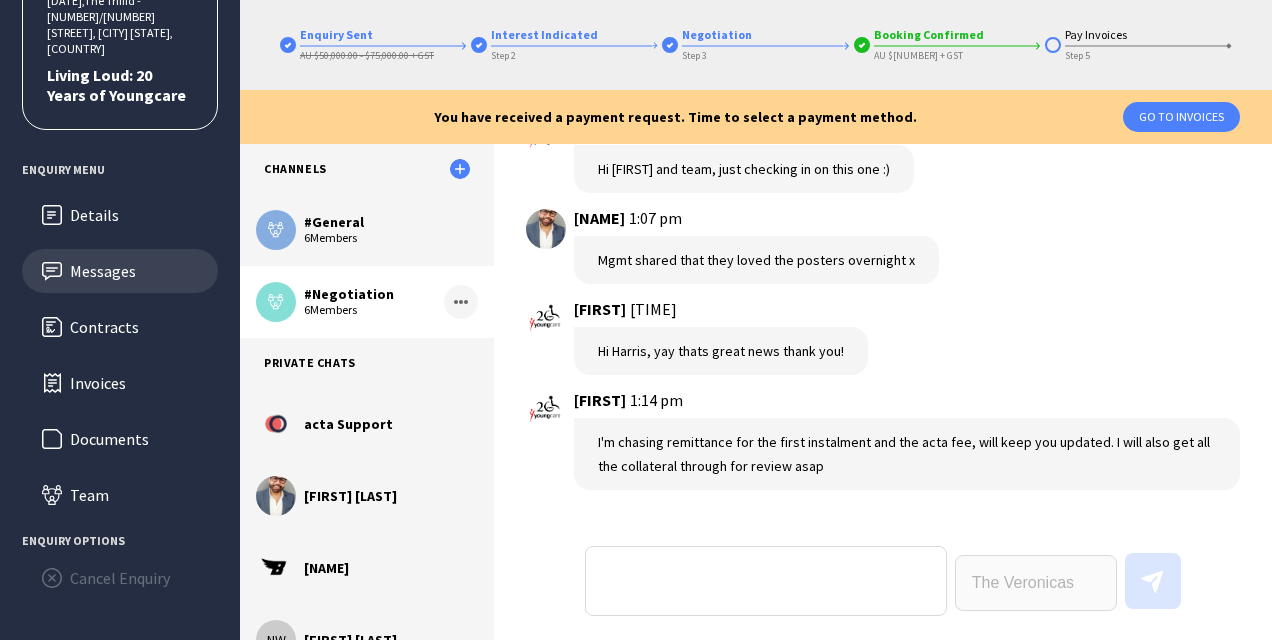type 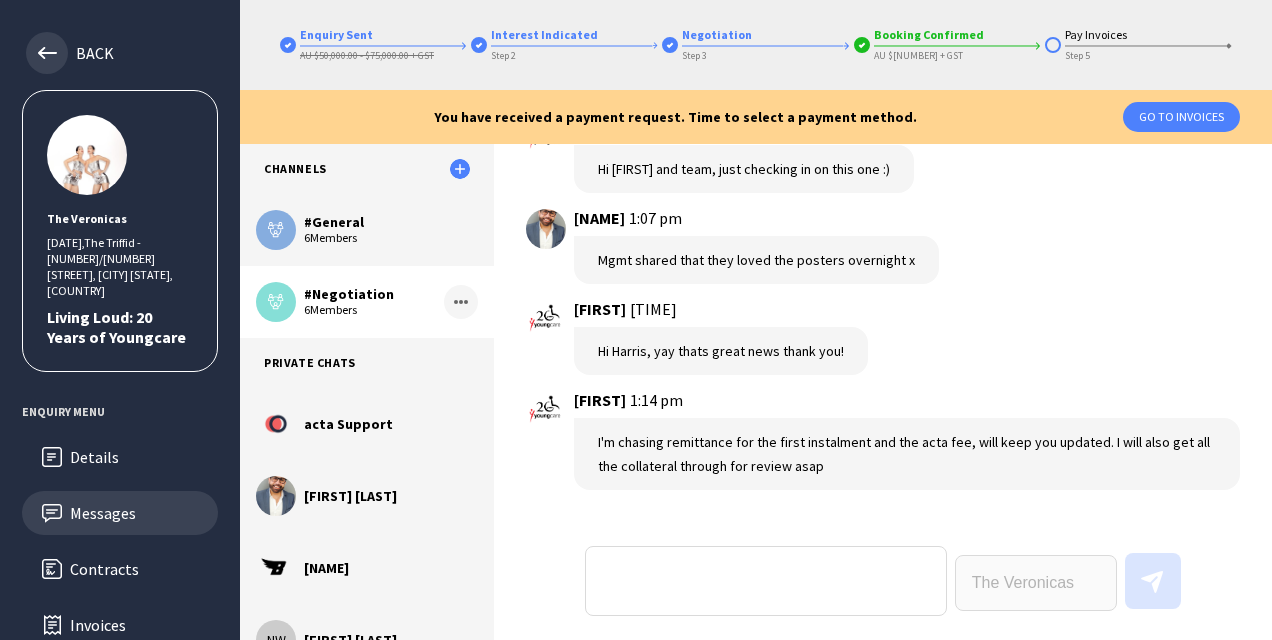 click at bounding box center [47, 53] 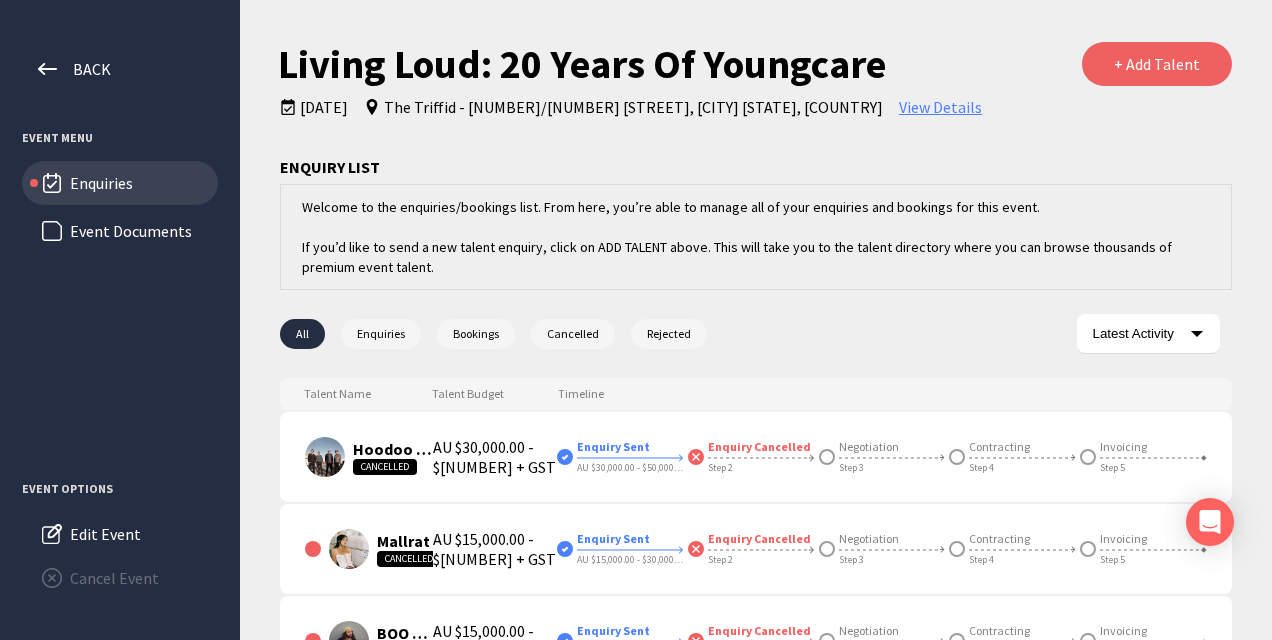 scroll, scrollTop: 24, scrollLeft: 0, axis: vertical 